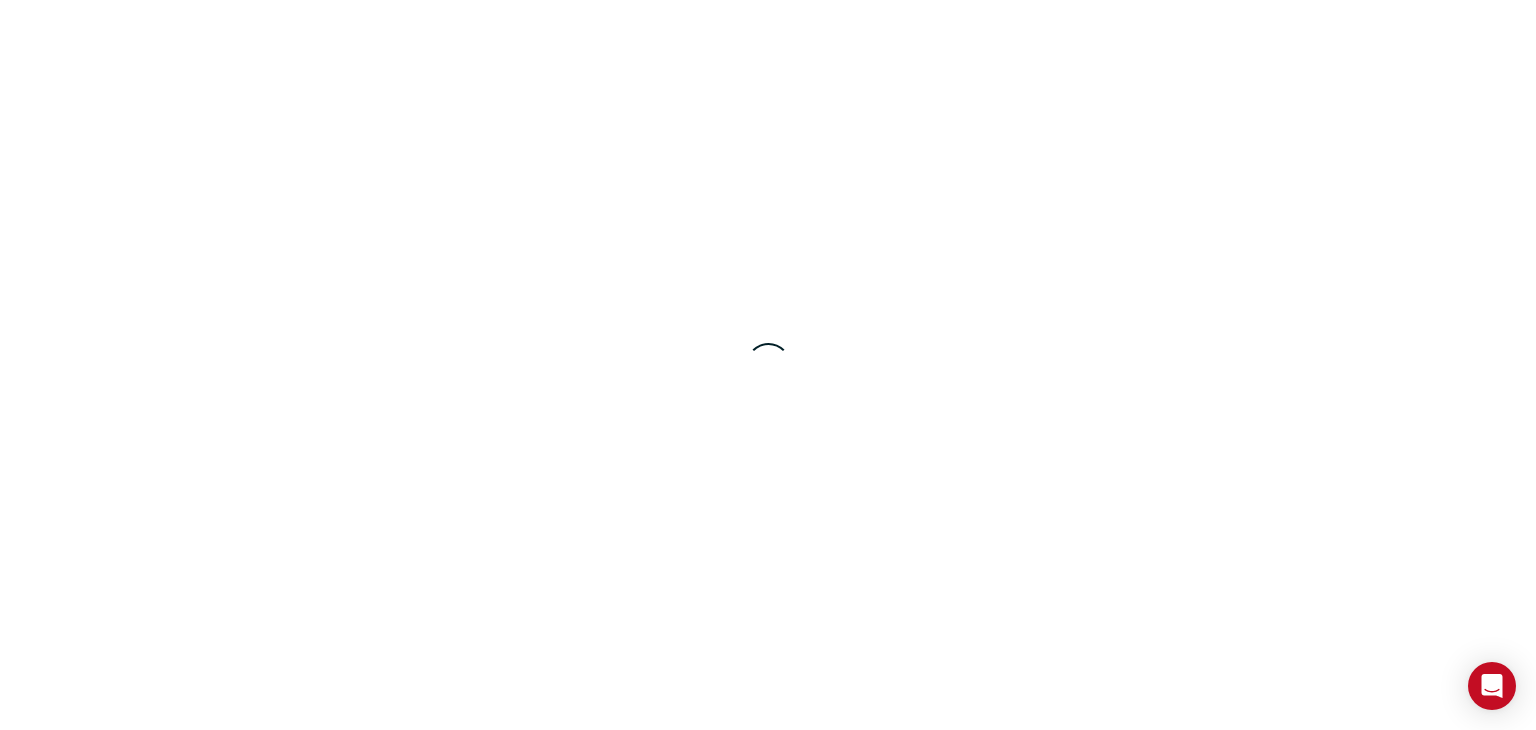 scroll, scrollTop: 0, scrollLeft: 0, axis: both 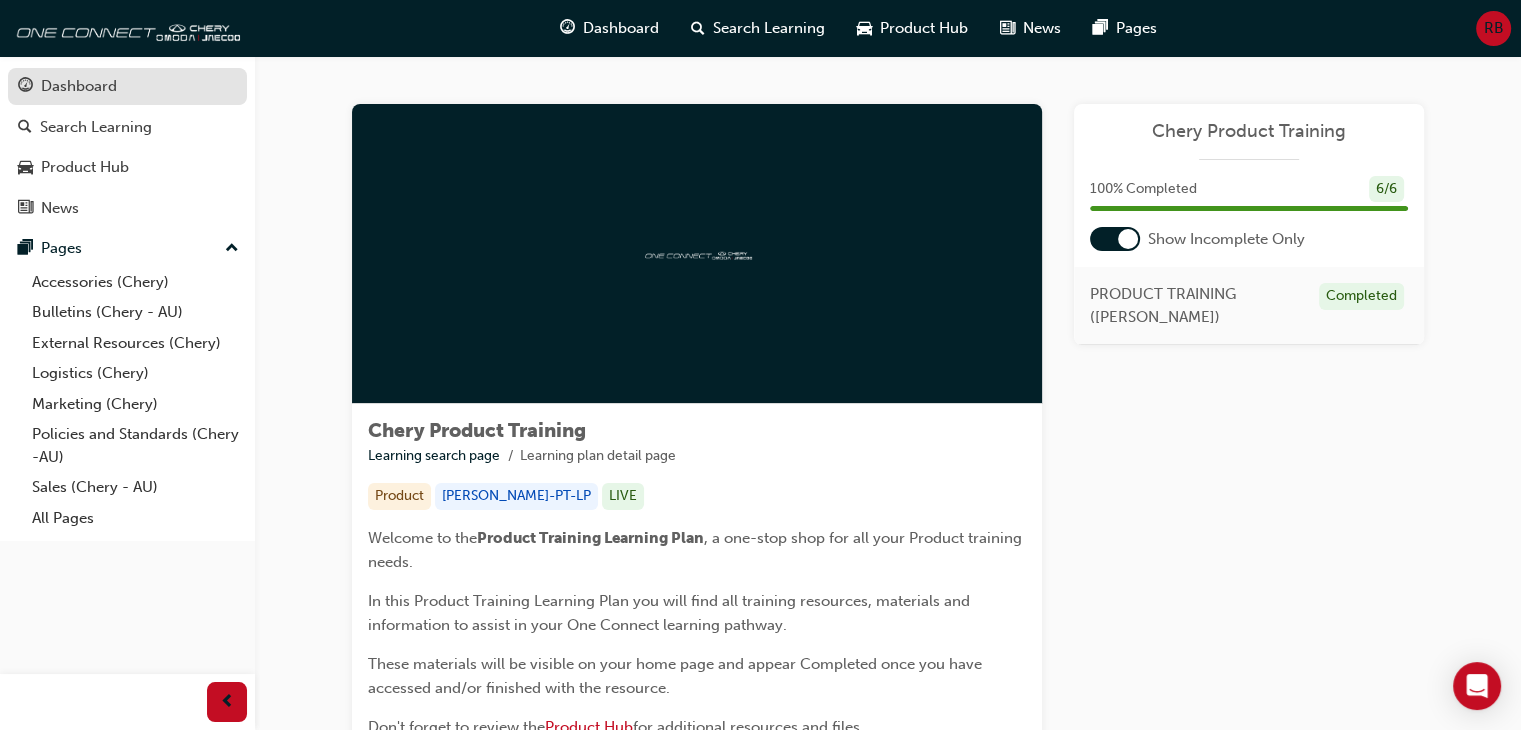 click on "Dashboard" at bounding box center [79, 86] 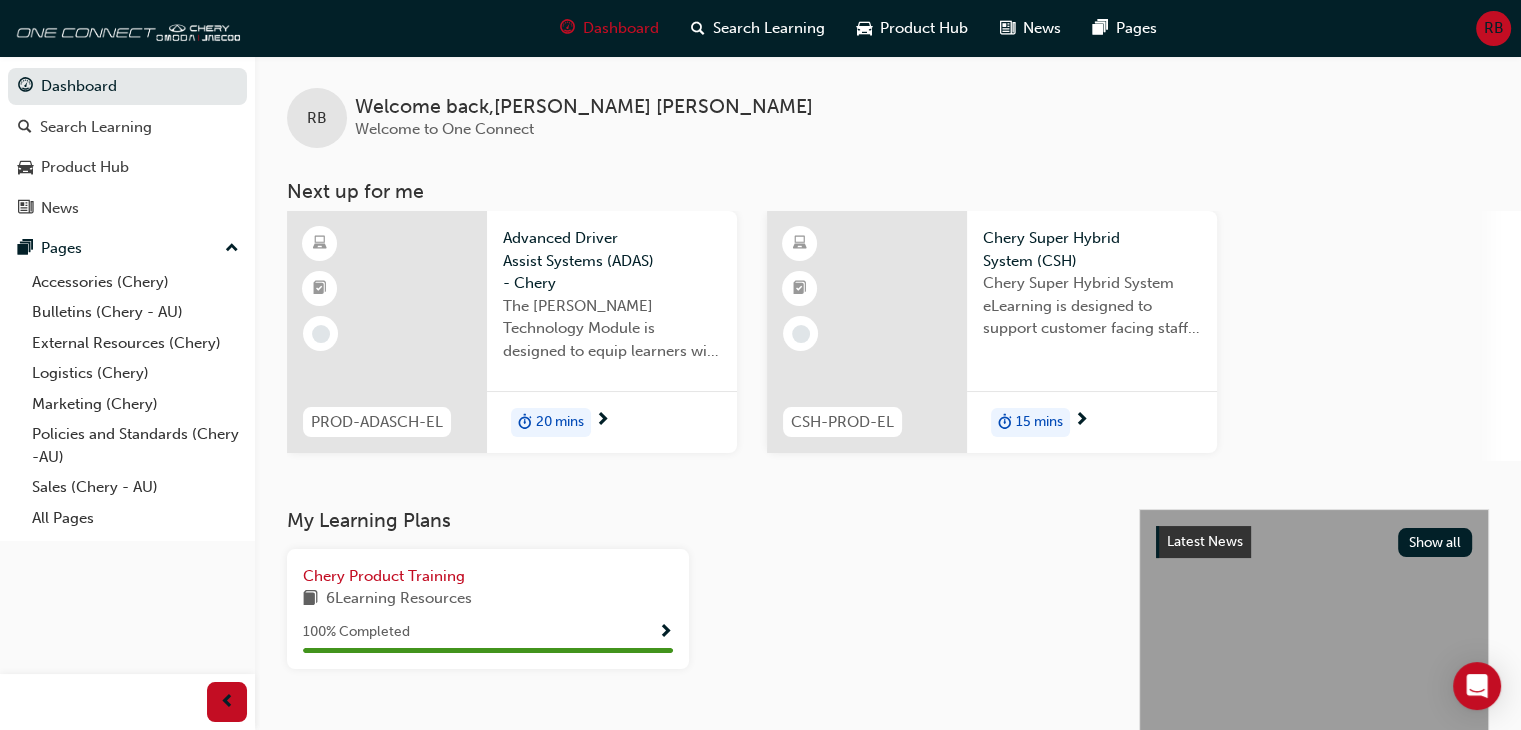 click at bounding box center (602, 421) 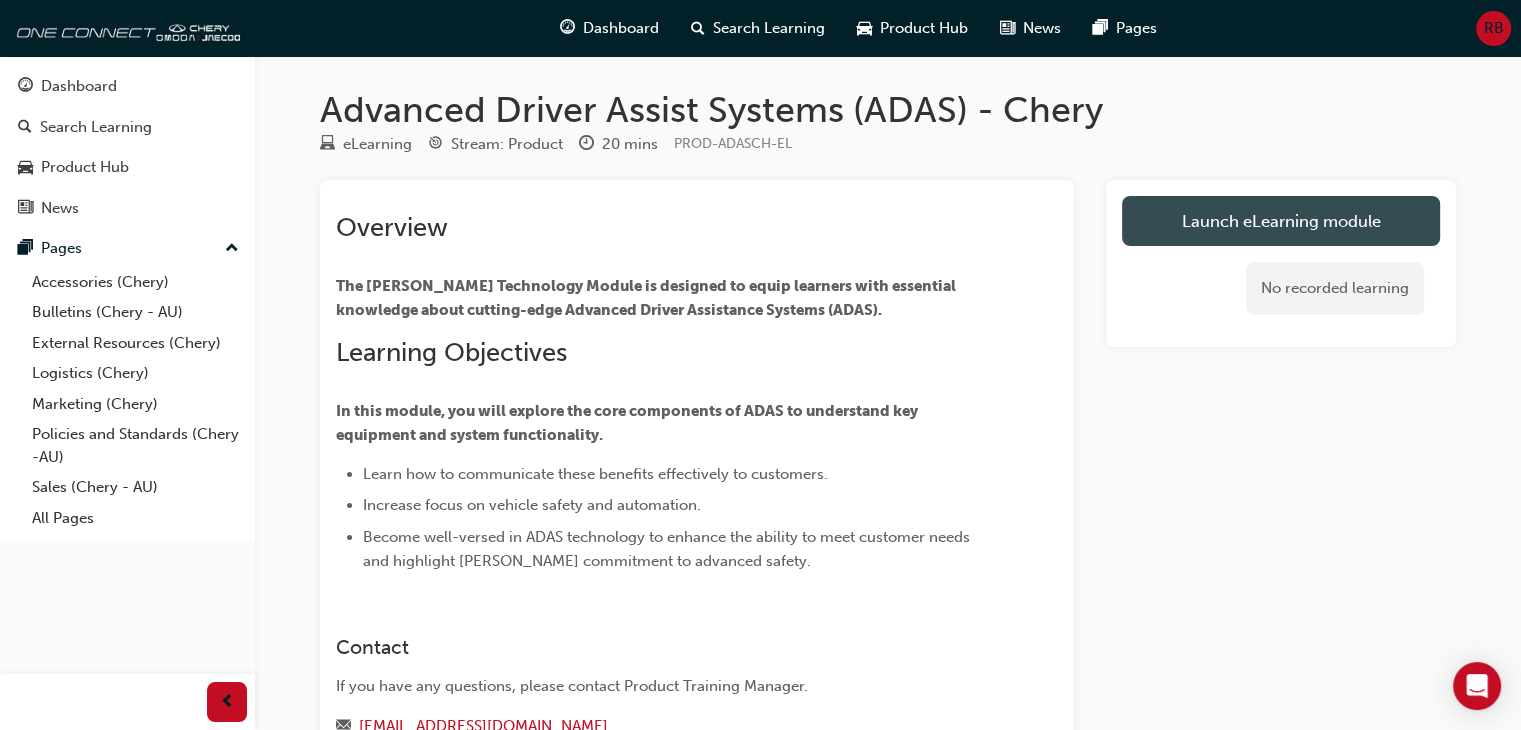 click on "Launch eLearning module" at bounding box center (1281, 221) 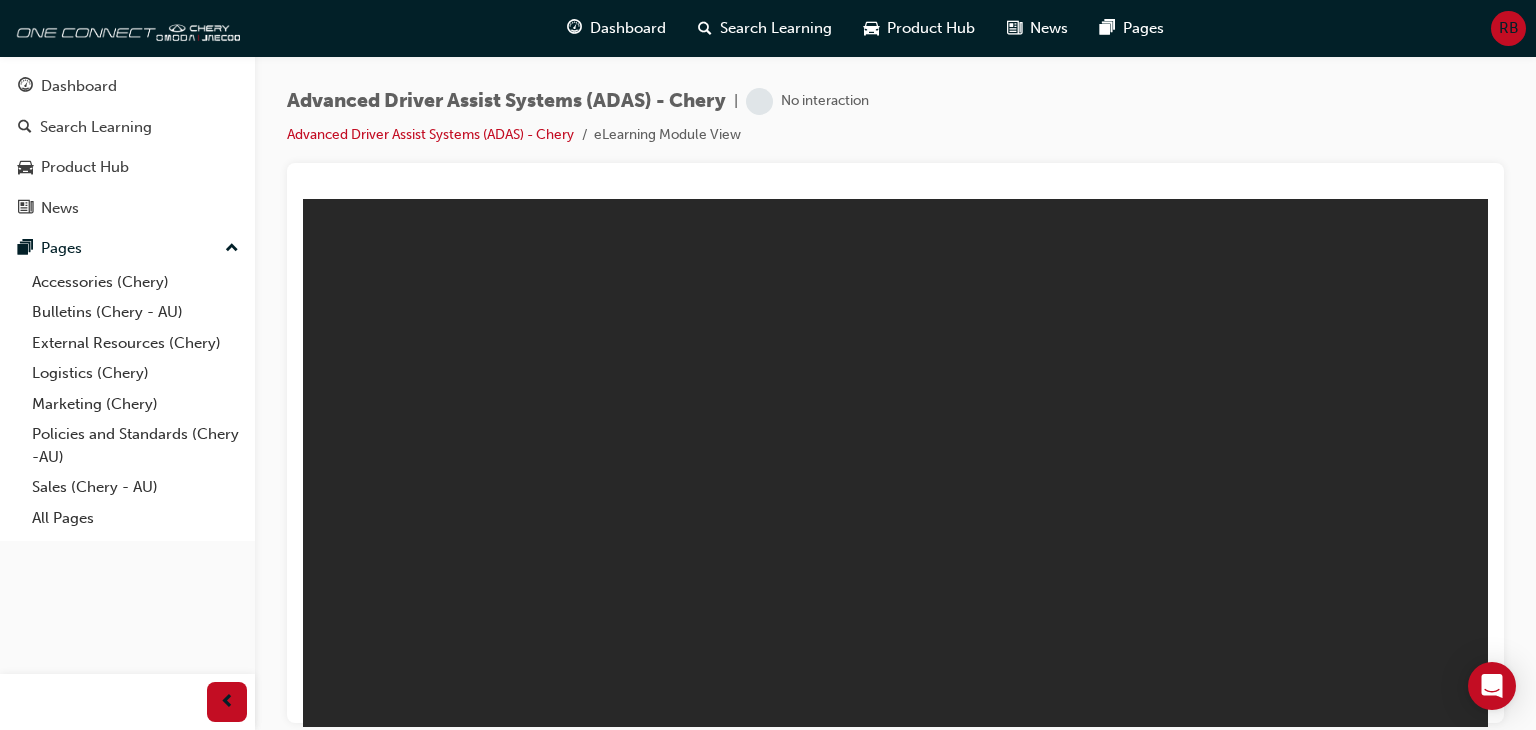 scroll, scrollTop: 0, scrollLeft: 0, axis: both 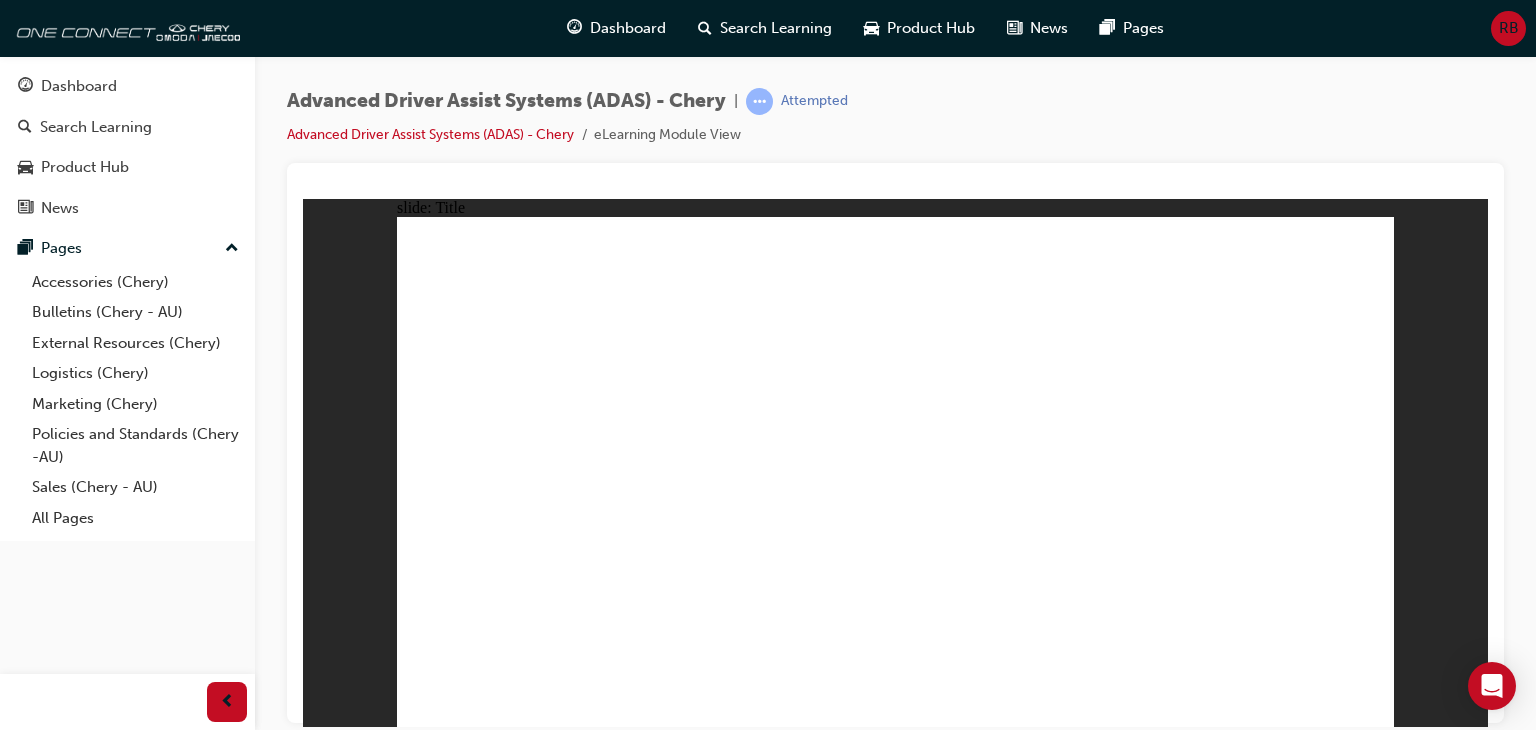 click 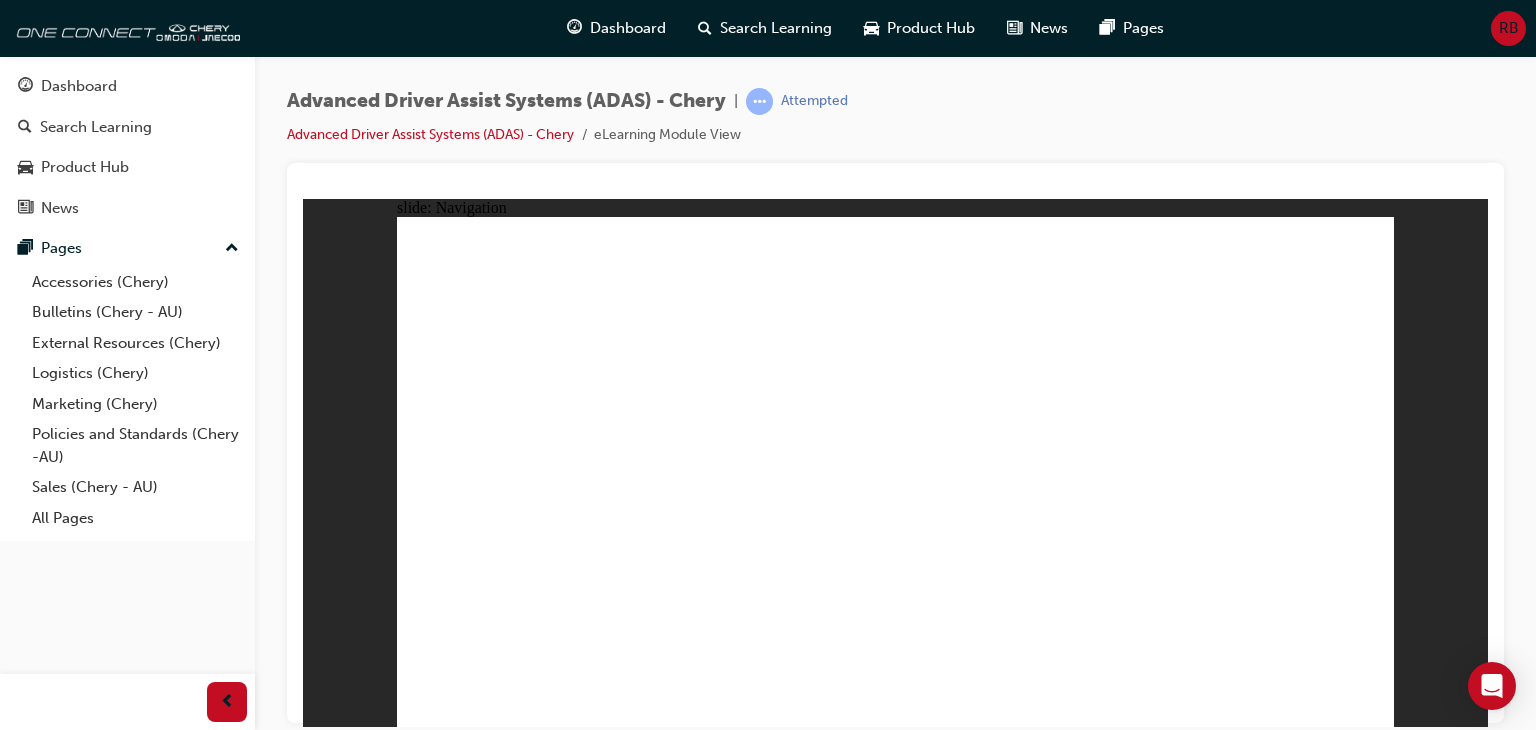 click 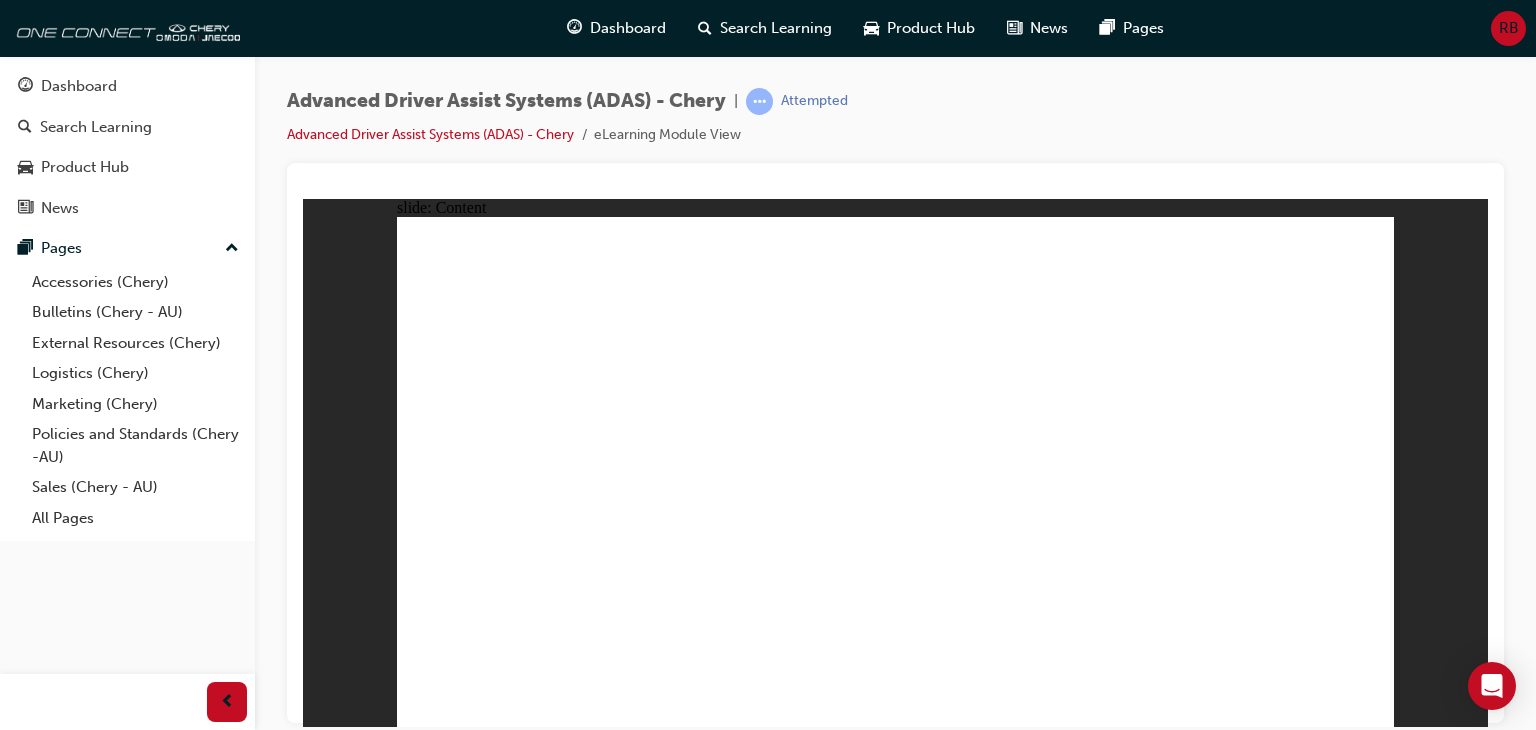click on "Types of ADAS systems applicable to Chery vehicles Front Camera Module Front Camera Module Arrow 3 Arrow 1 Front Radar Module Arrow 2 TYPE 1 FRONT ADAS SYSTEM TYPE 2 FRONT ADAS SYSTEM Rectangle MENU RESOURCES left-arrow.png right-arrow.png MENU RESOURCES Types of ADAS systems applicable to Chery vehicles TYPE 1 FRONT ADAS SYSTEM TYPE 2 FRONT ADAS SYSTEM Front Camera  Module Front Camera  Module Front Radar  Module" at bounding box center (895, 480) 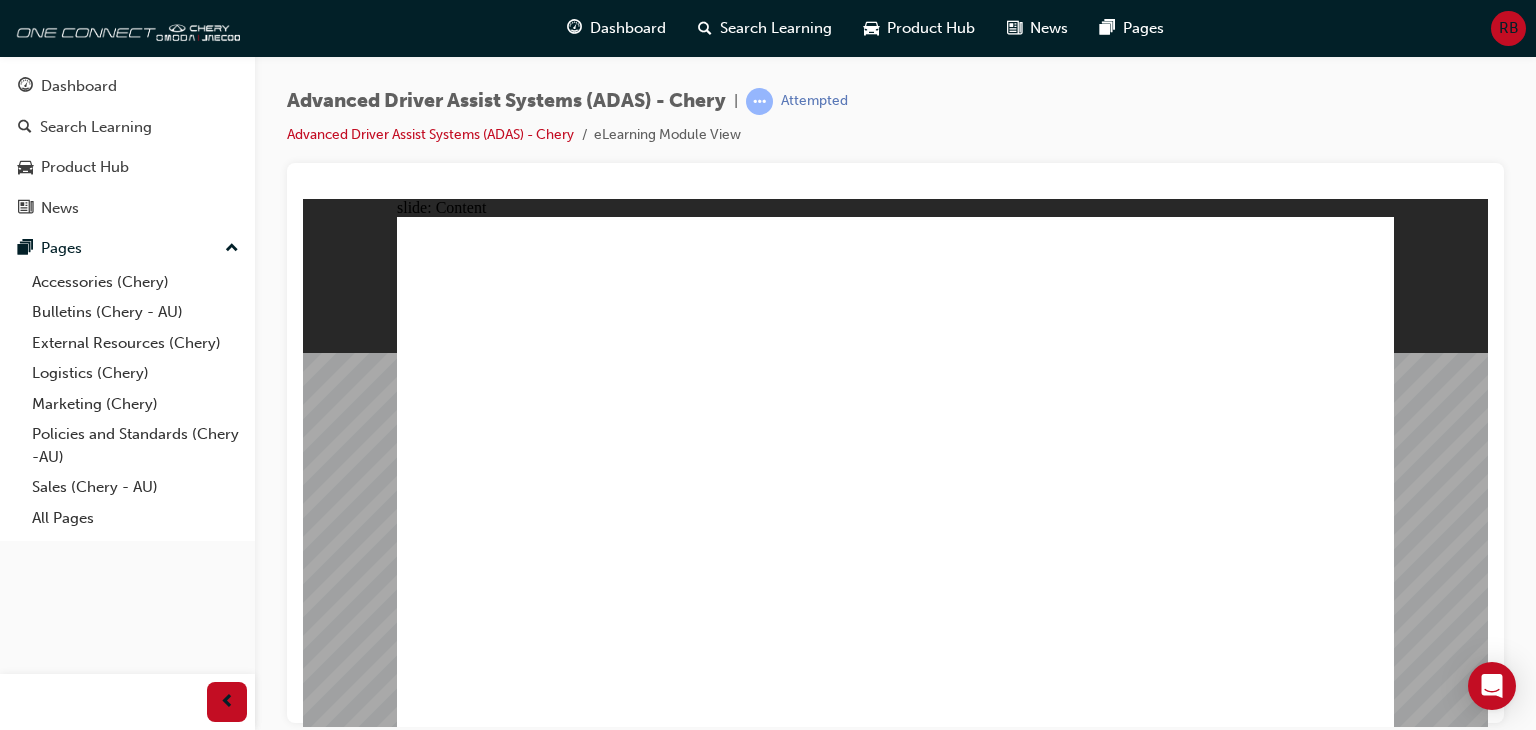 click 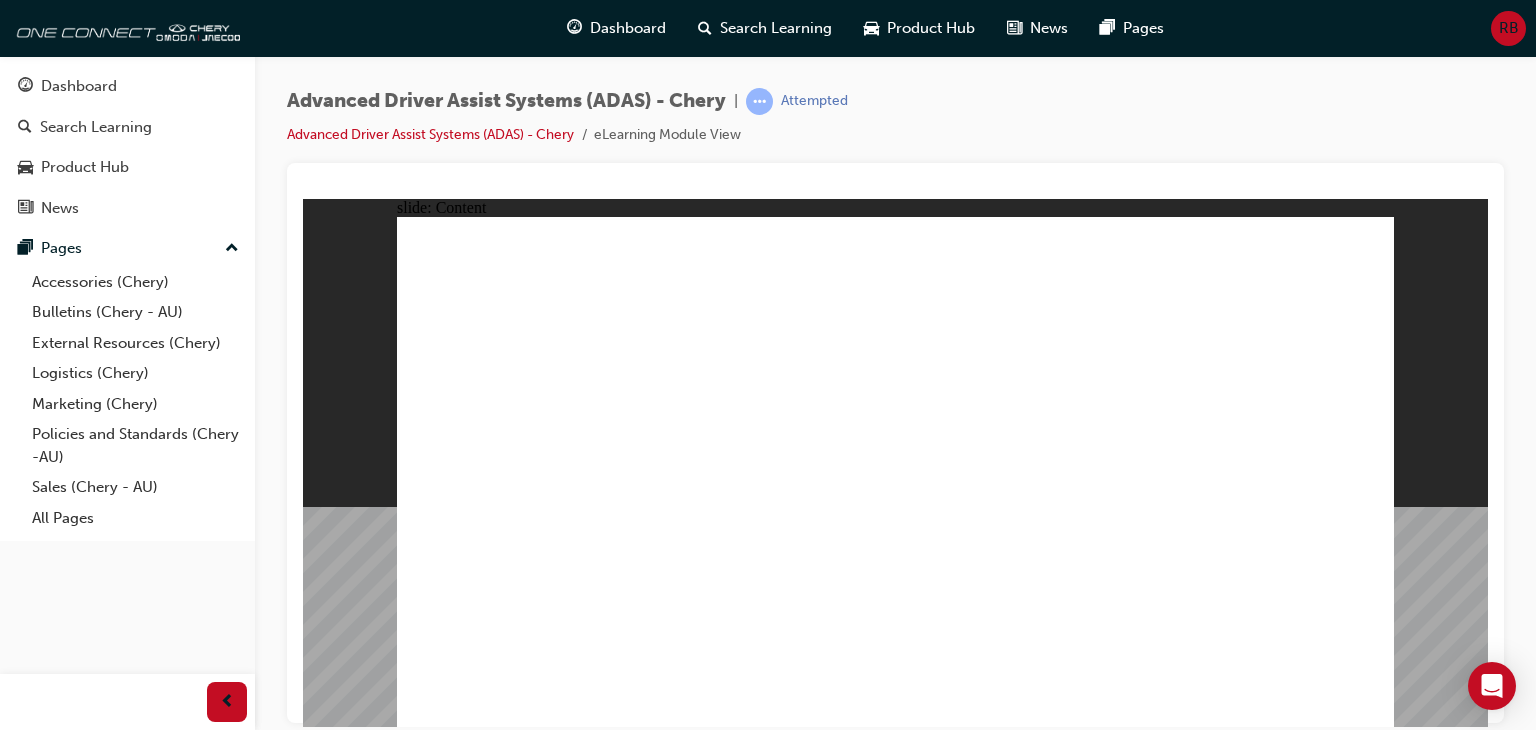 click 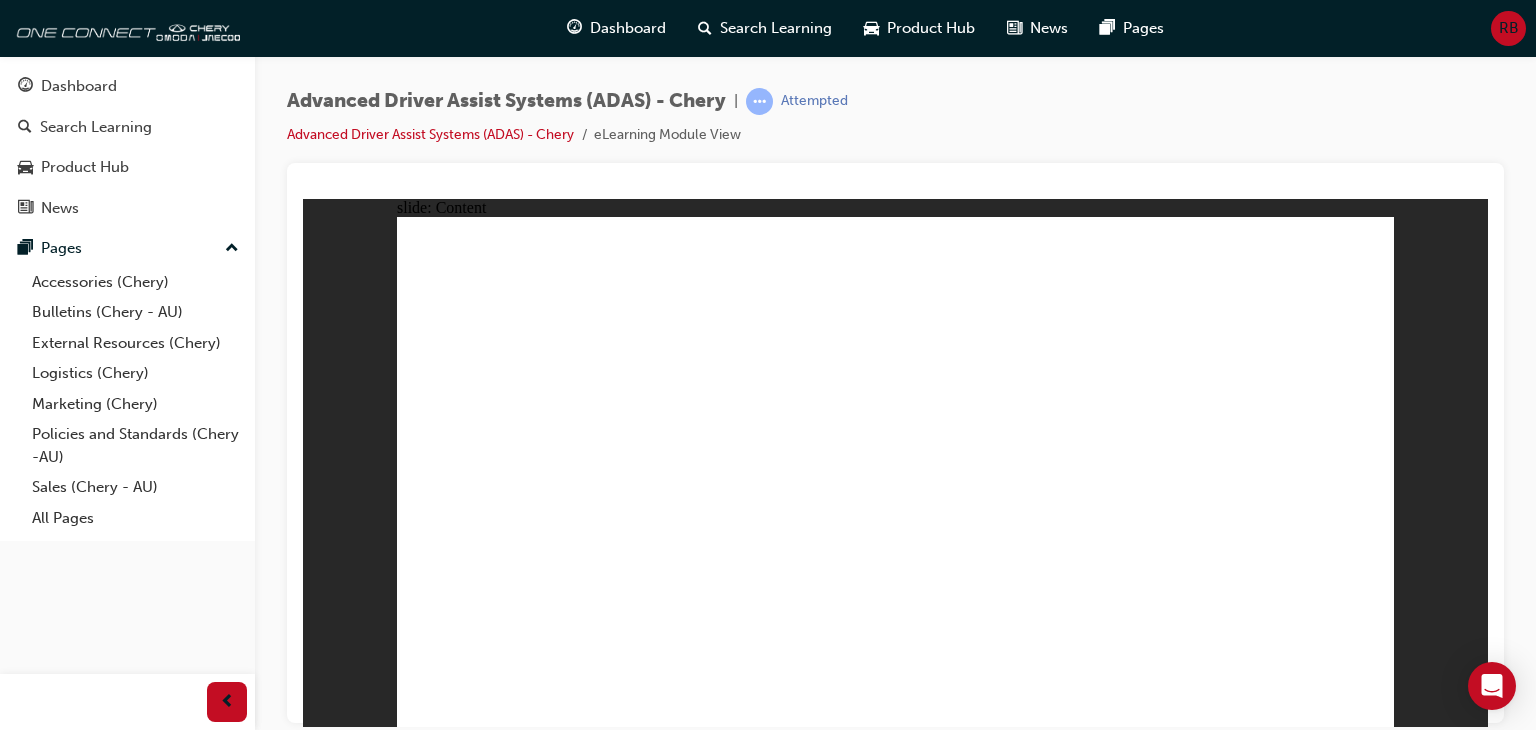 click 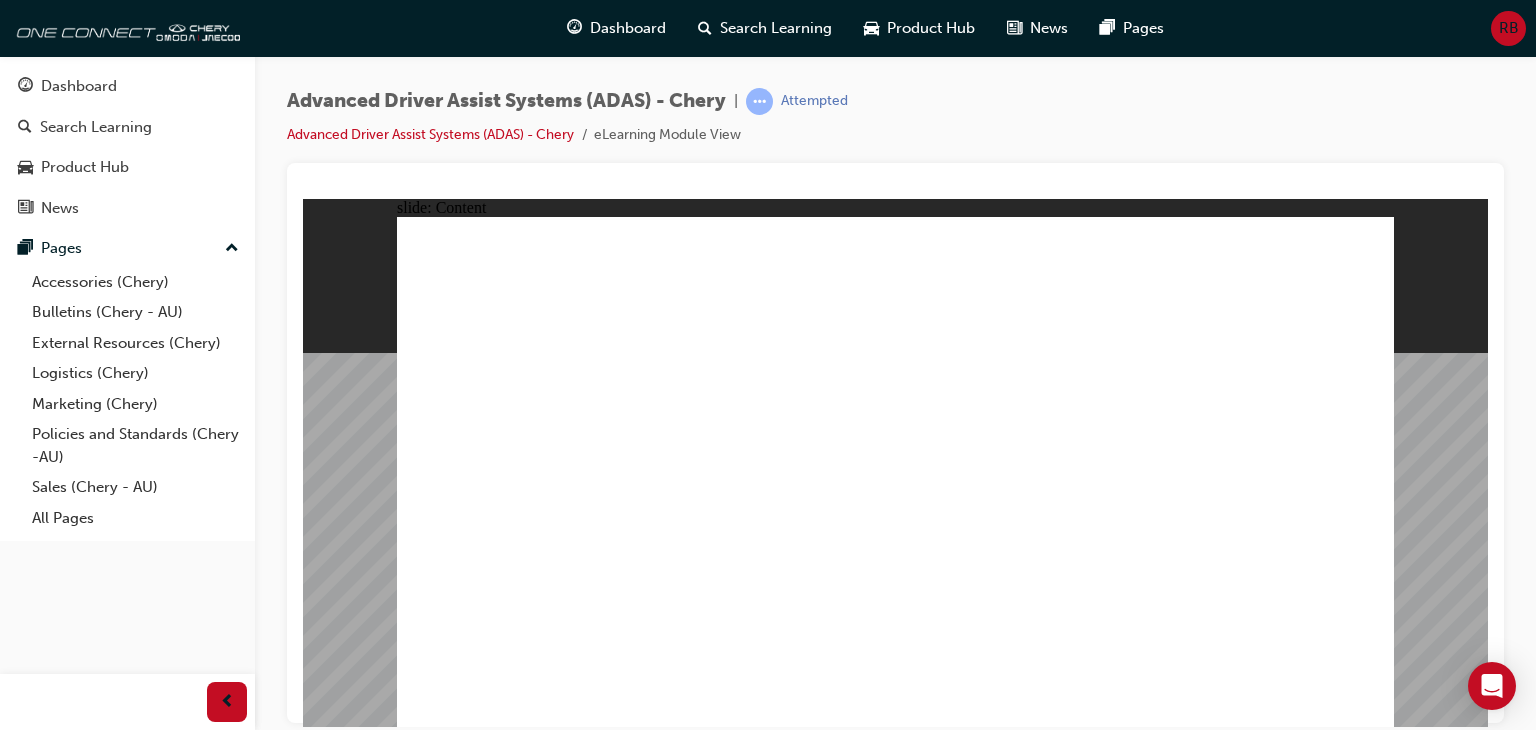 click at bounding box center (895, 10444) 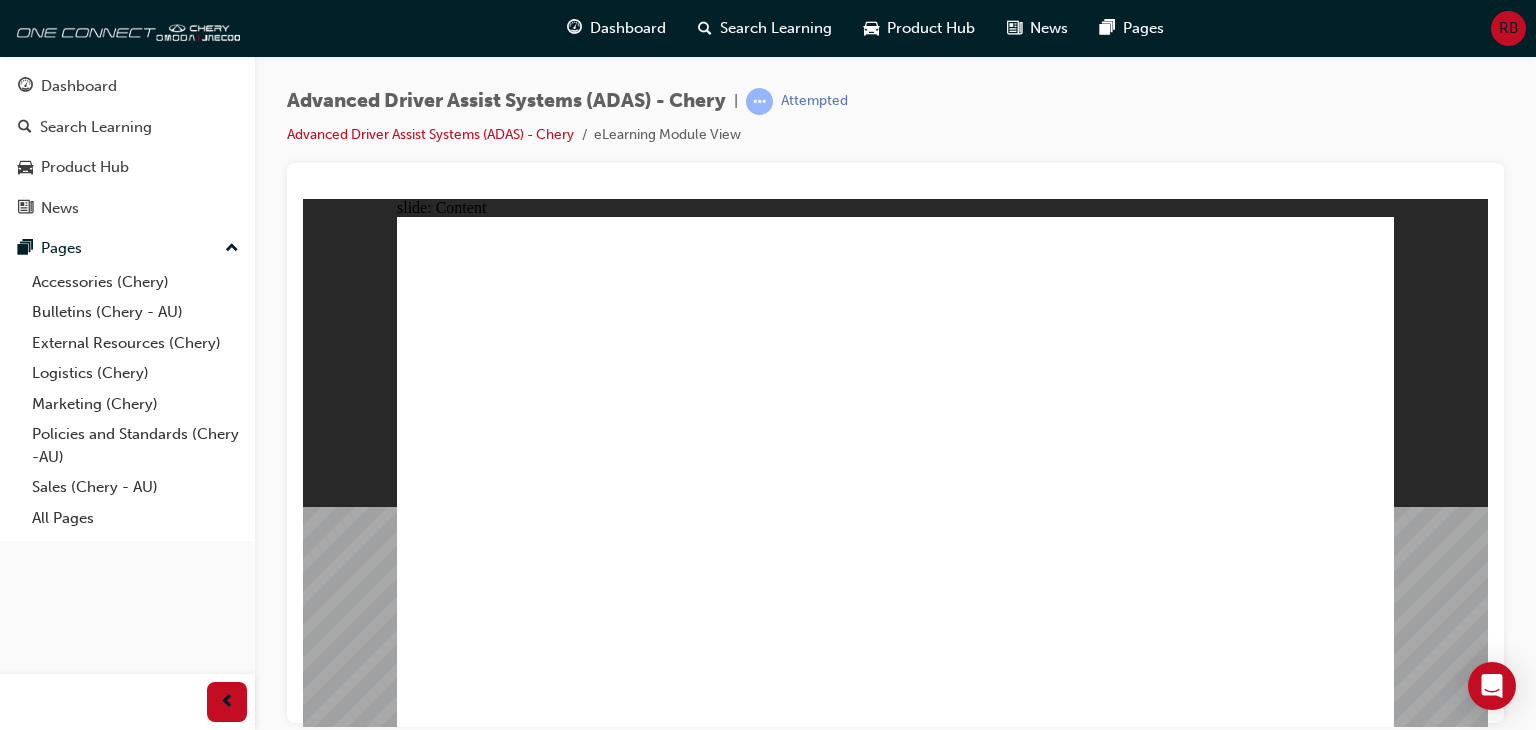 click at bounding box center (895, 10444) 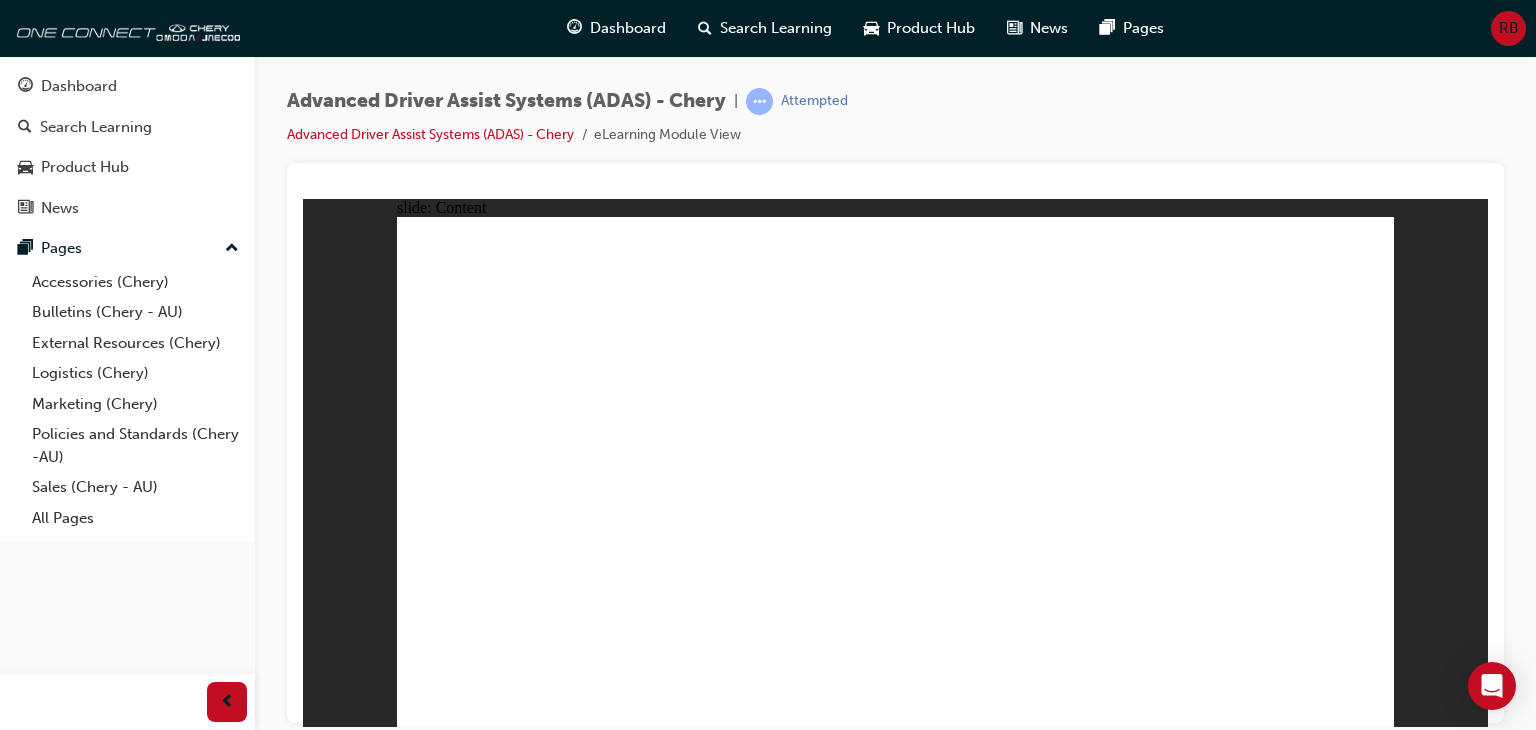 click 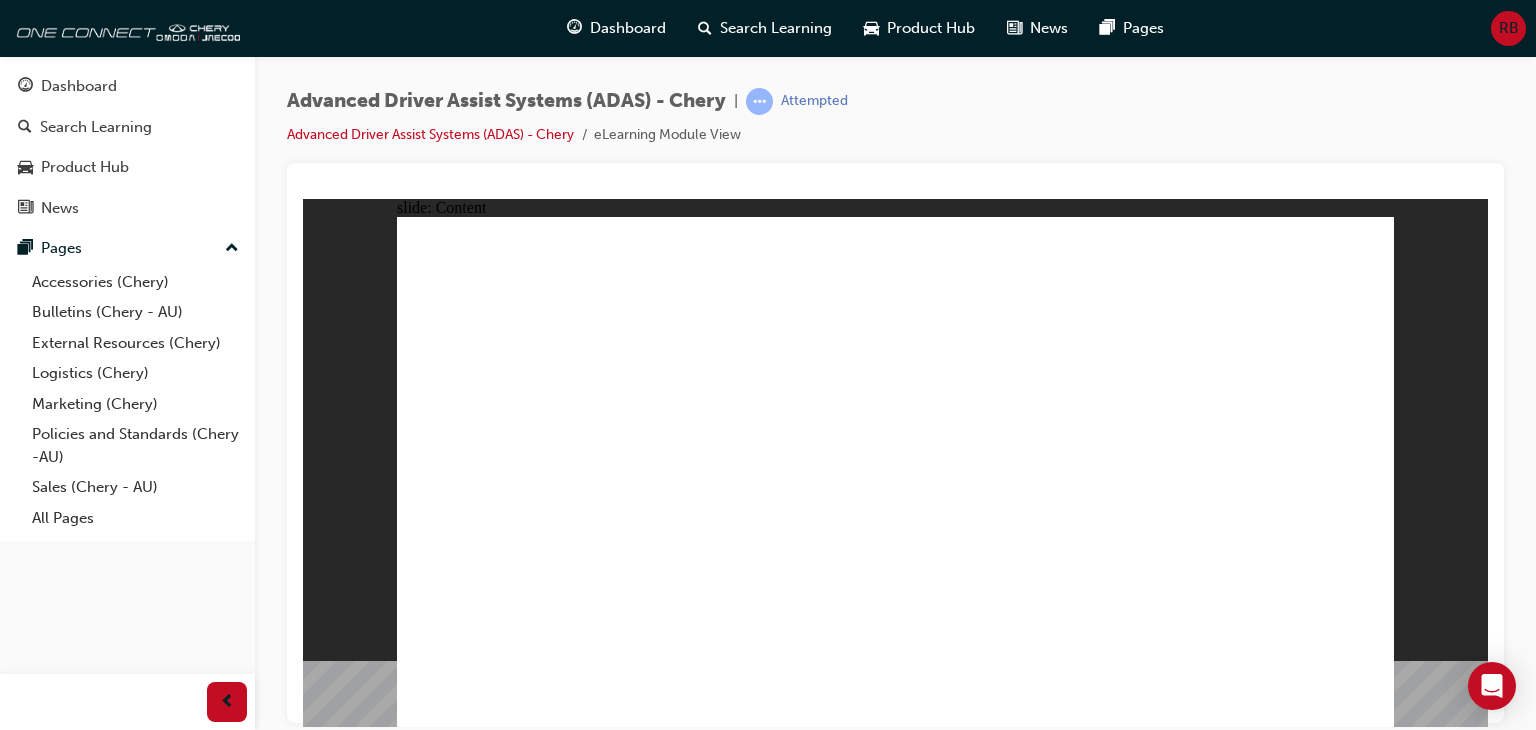 click 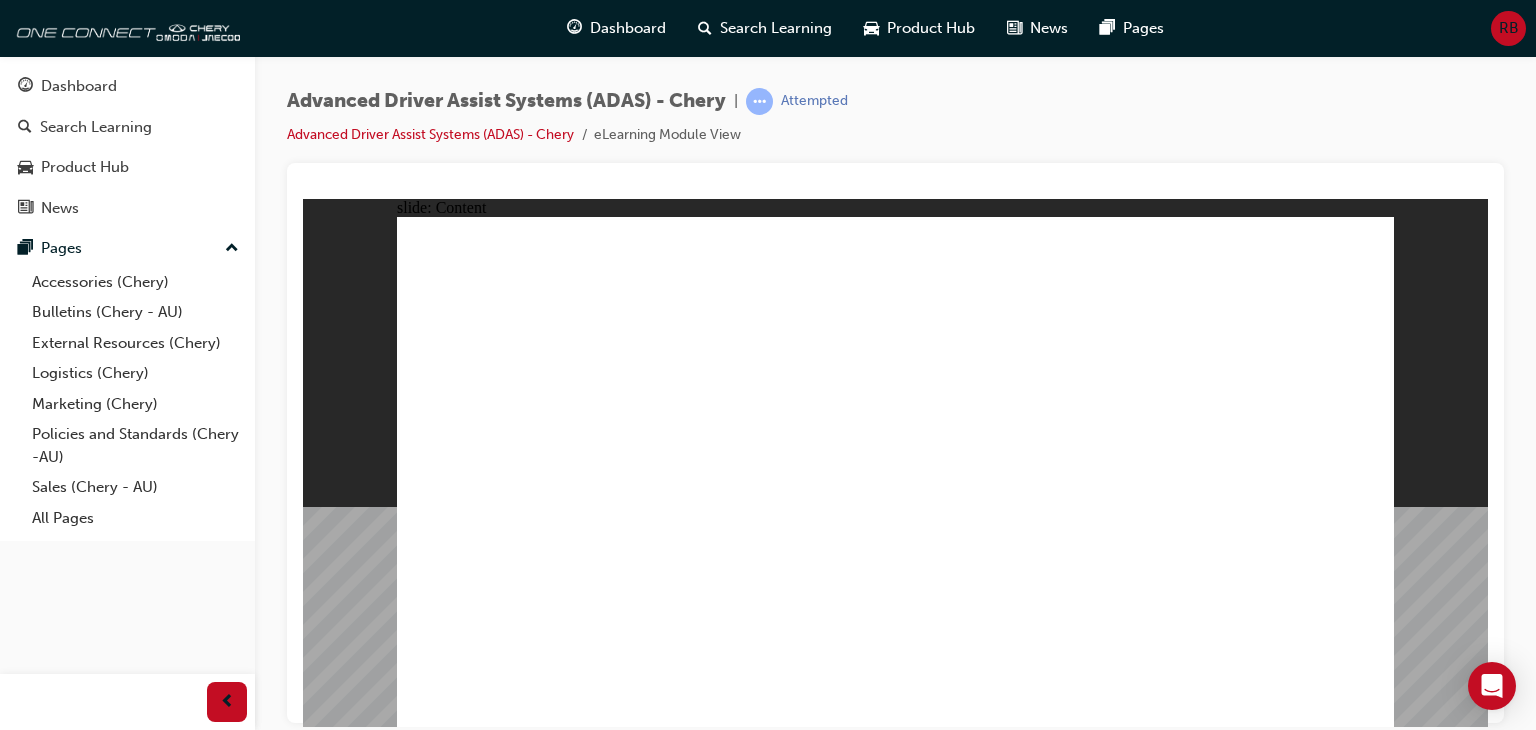 click 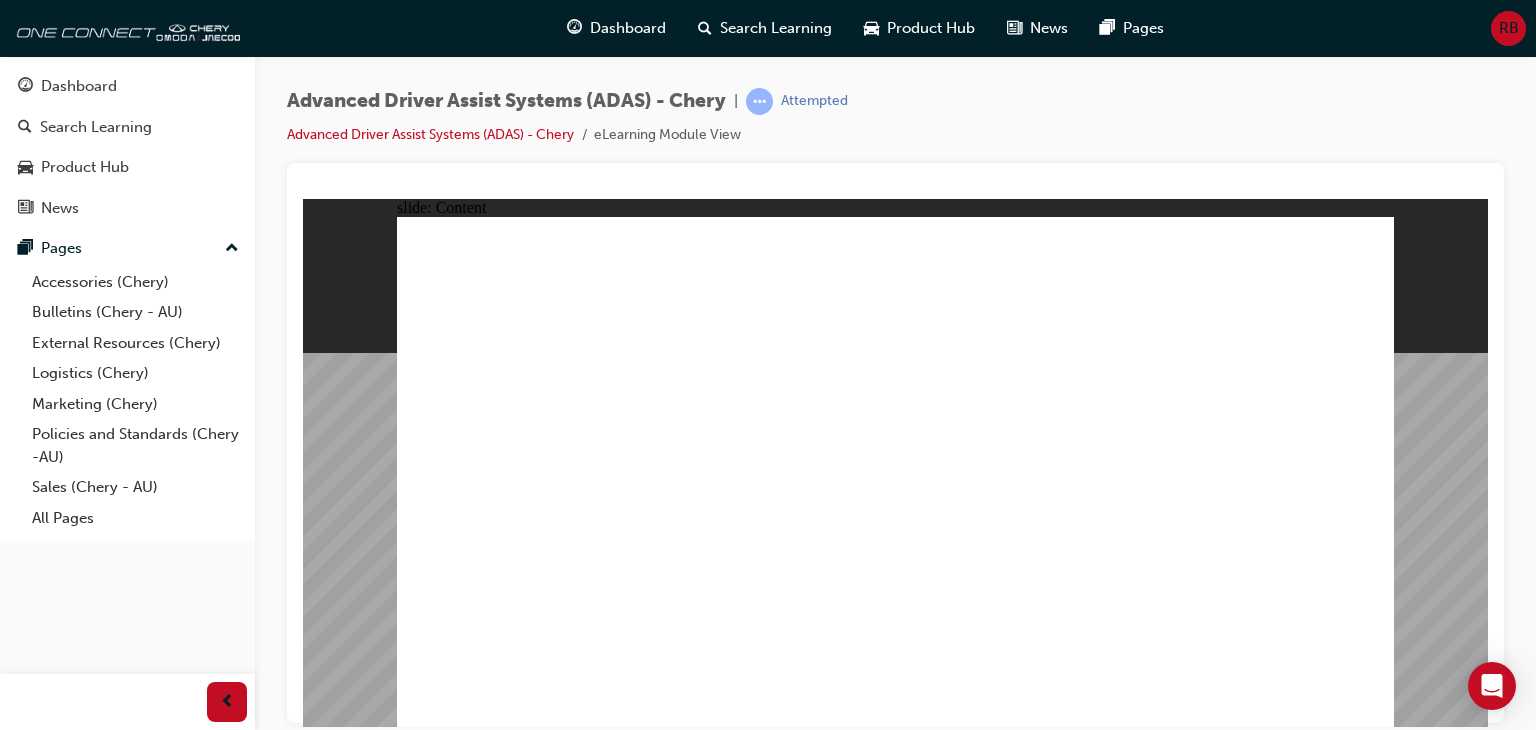 click 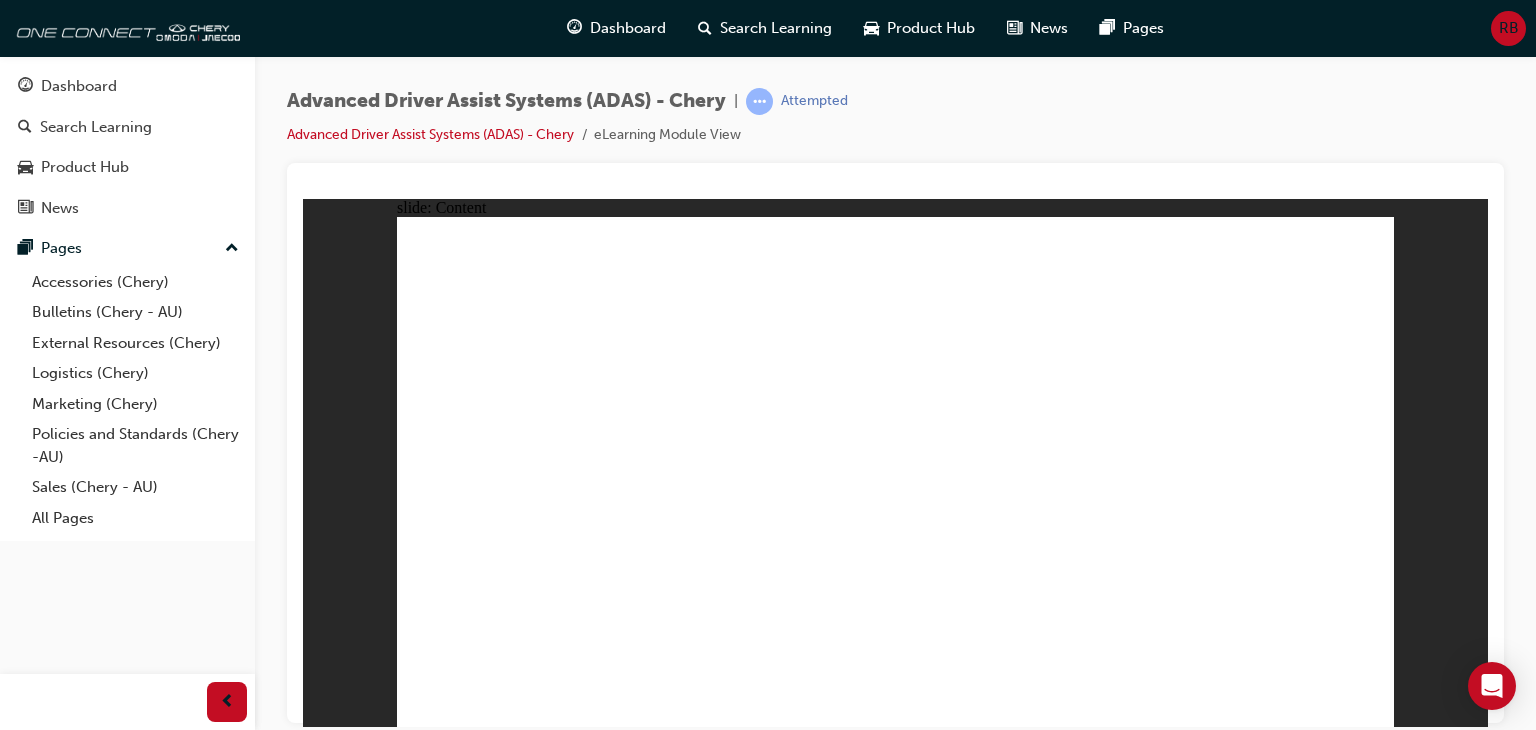click 